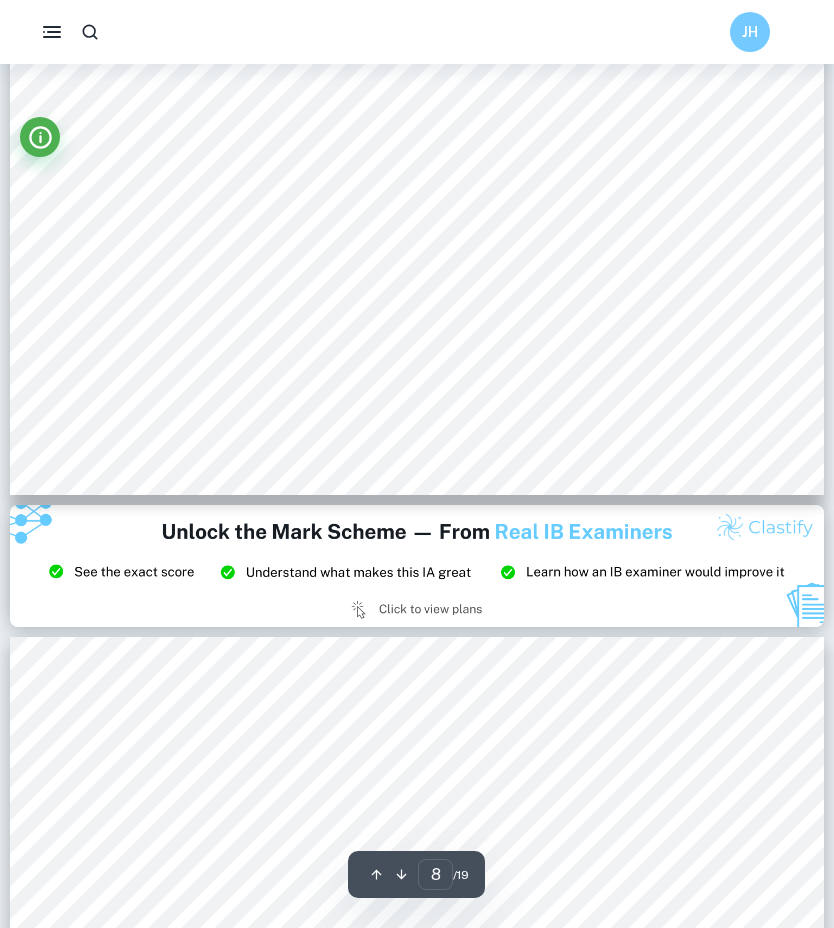 scroll, scrollTop: 9114, scrollLeft: 0, axis: vertical 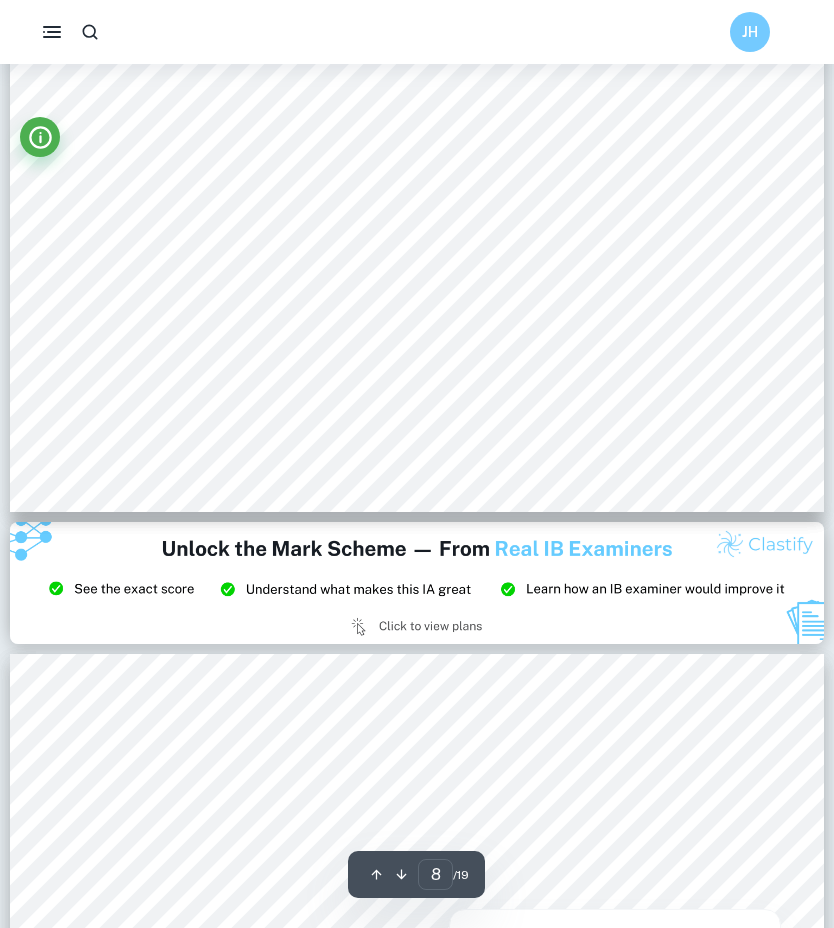 drag, startPoint x: 5, startPoint y: 544, endPoint x: 204, endPoint y: 824, distance: 343.51273 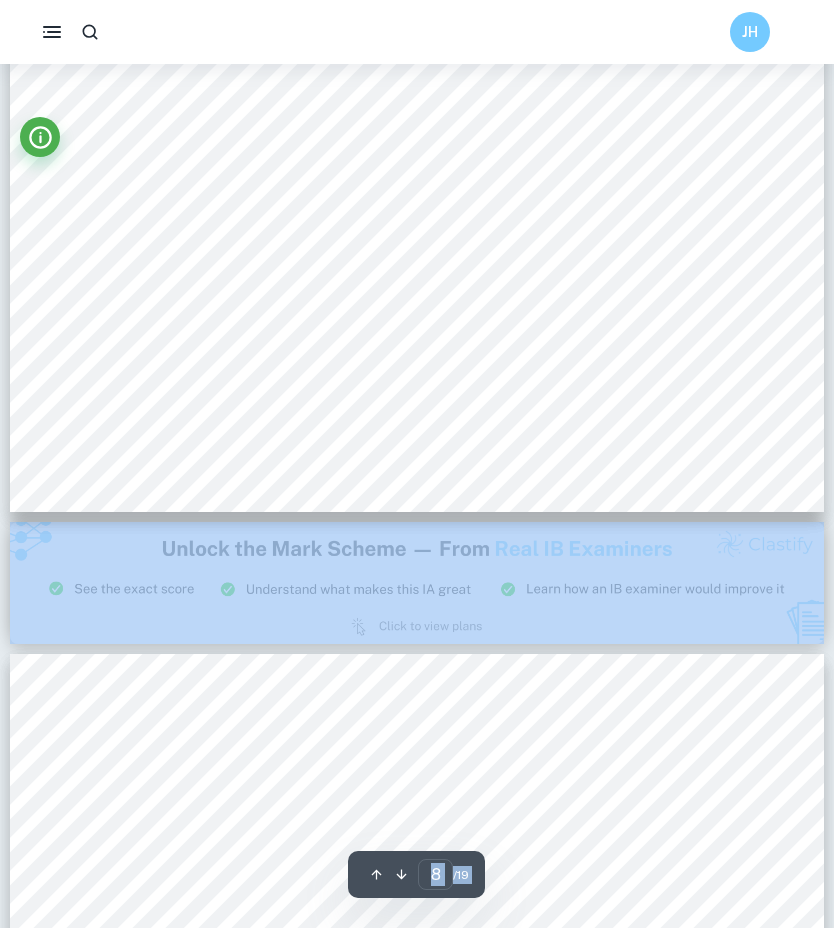 click at bounding box center (417, 583) 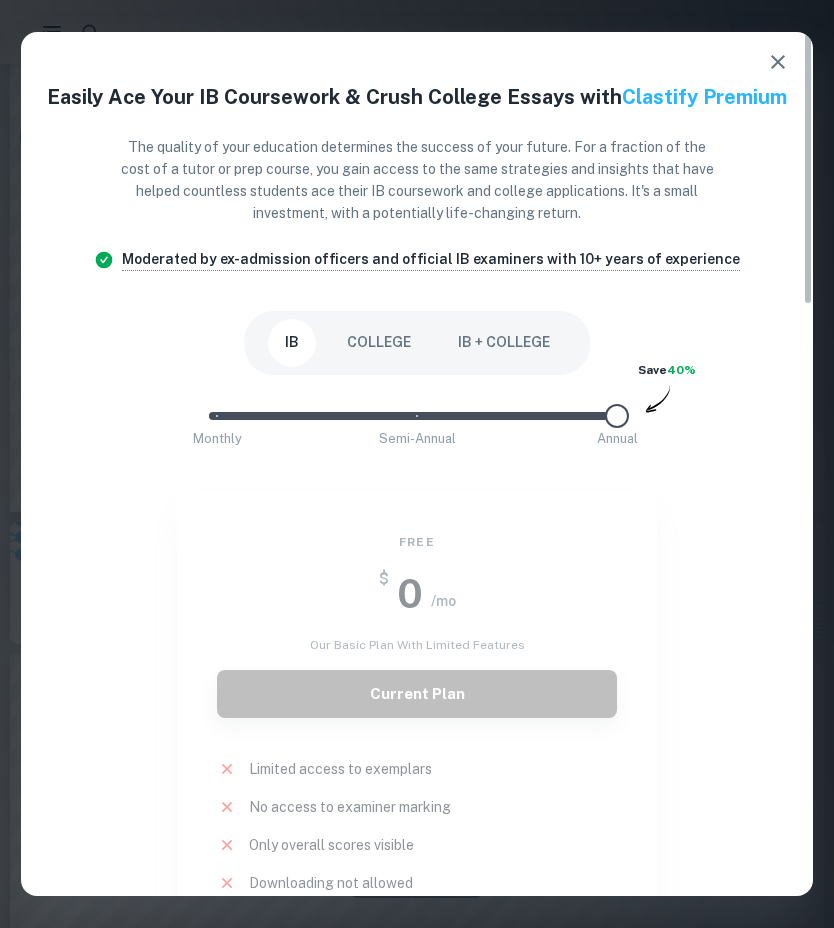 click on "Free $ 0 /mo Our basic plan with limited features Current Plan Limited access to exemplars New! No access to examiner marking New! Only overall scores visible New! Downloading not allowed New! Ads New!" at bounding box center (405, 740) 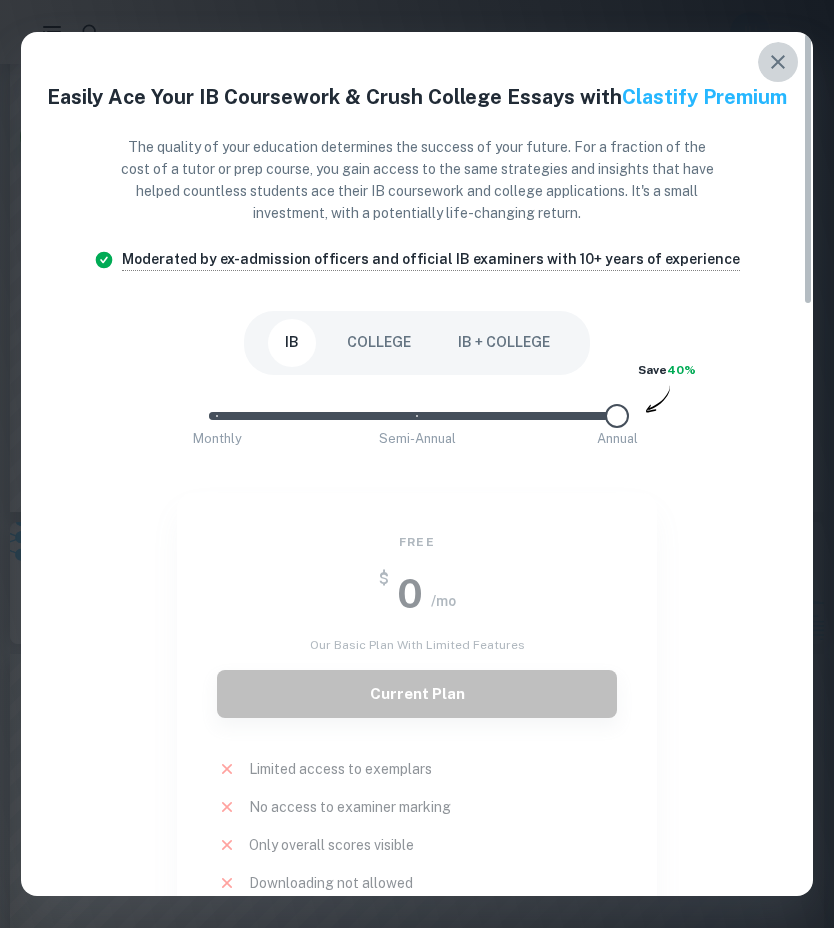 click 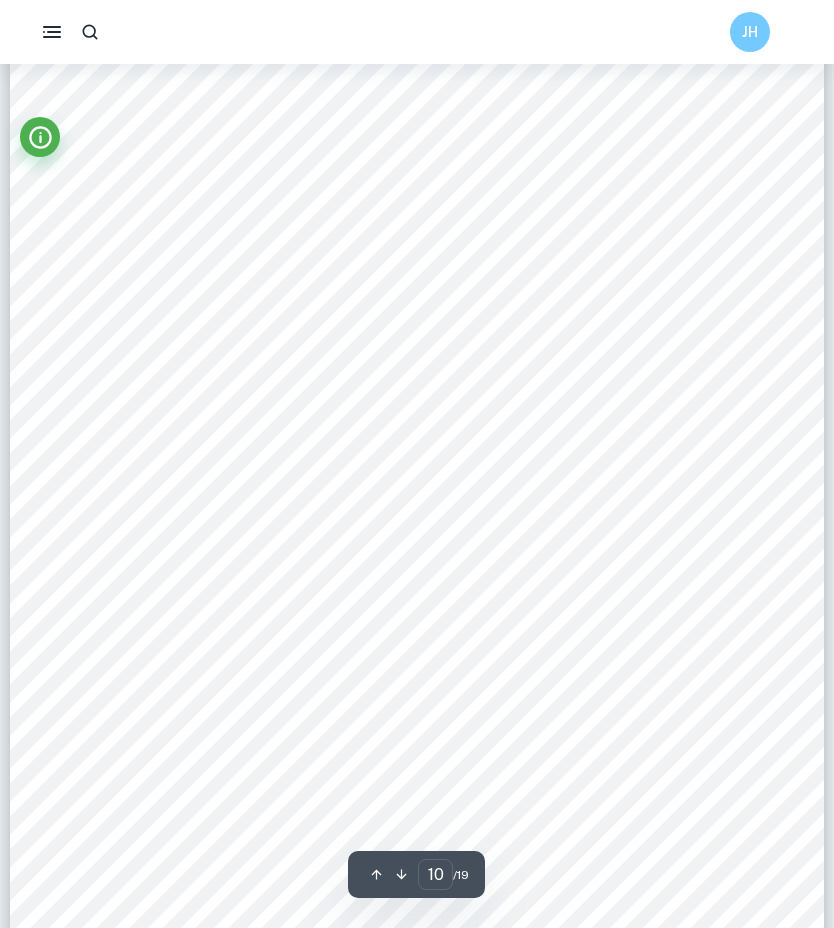 scroll, scrollTop: 10870, scrollLeft: 0, axis: vertical 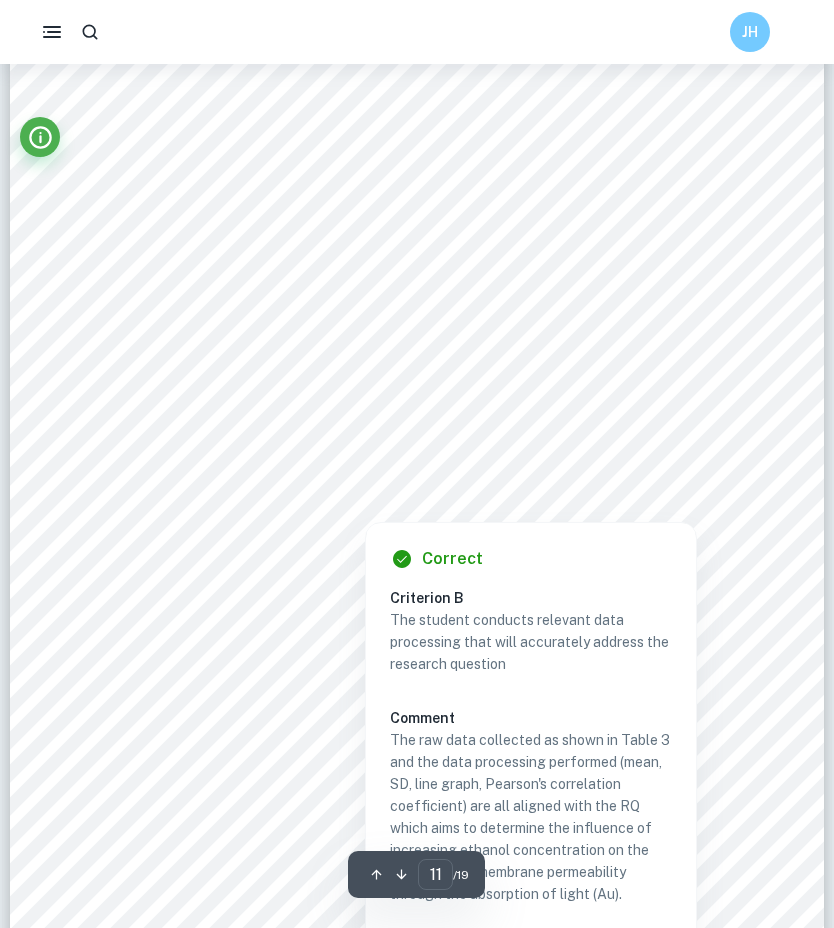 drag, startPoint x: 190, startPoint y: 21, endPoint x: 388, endPoint y: 499, distance: 517.38574 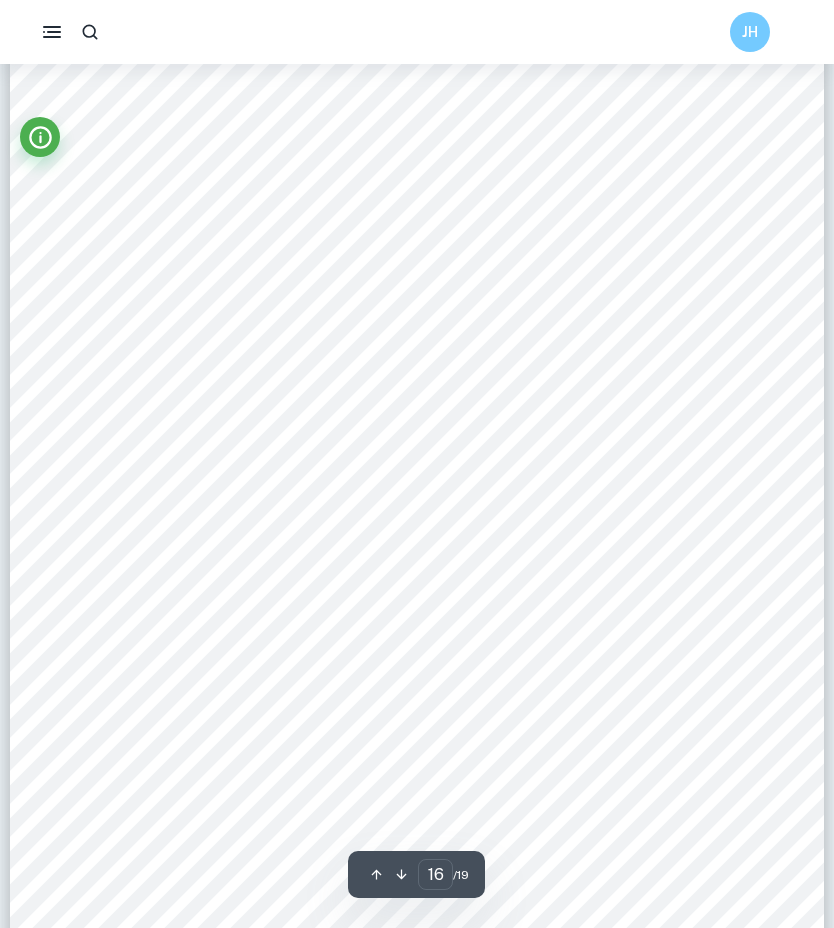 scroll, scrollTop: 18010, scrollLeft: 0, axis: vertical 